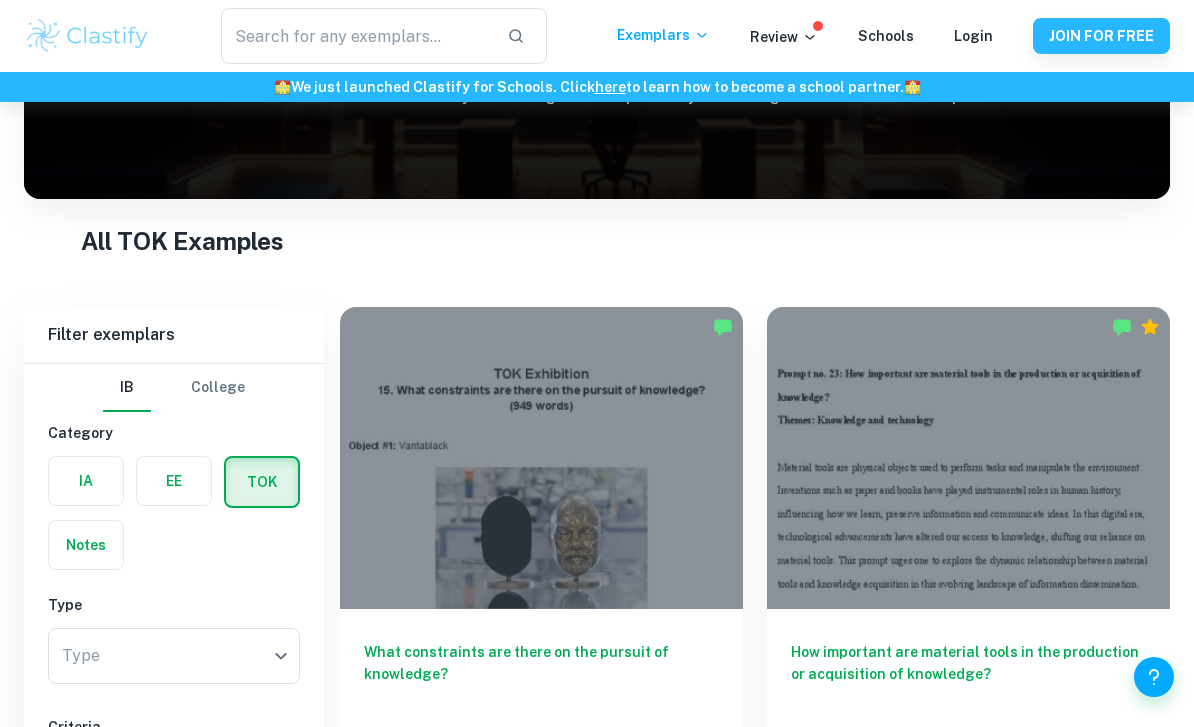 scroll, scrollTop: 393, scrollLeft: 0, axis: vertical 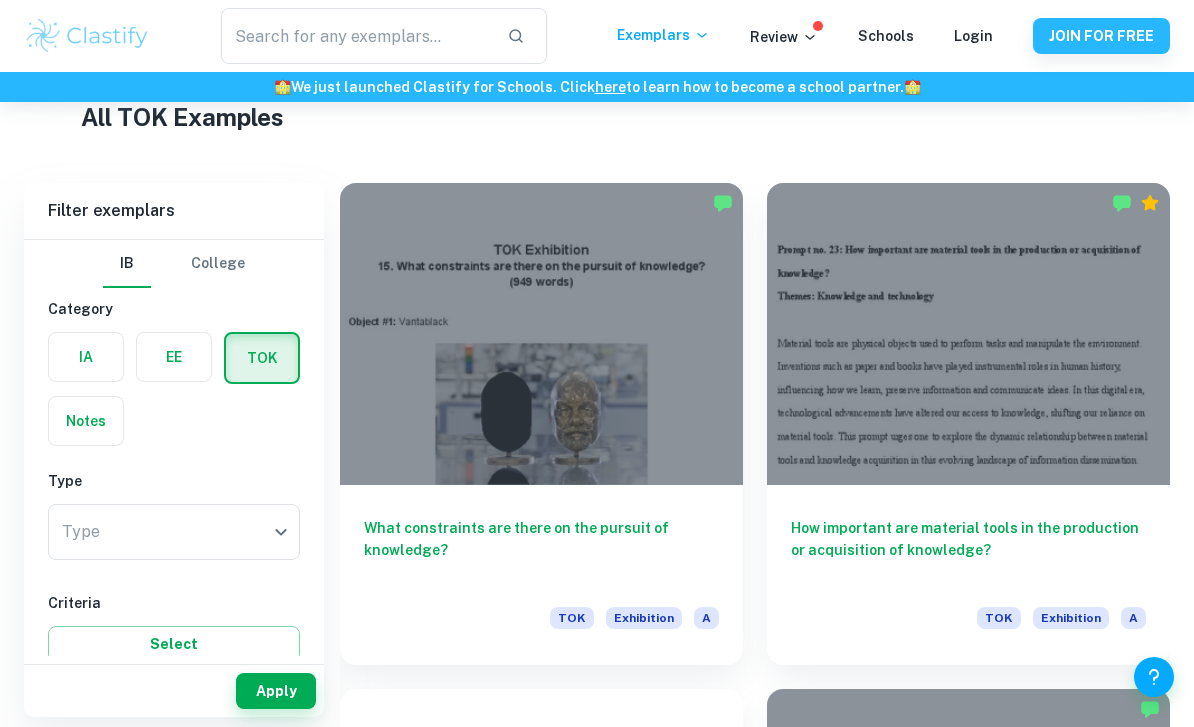 click at bounding box center (541, 334) 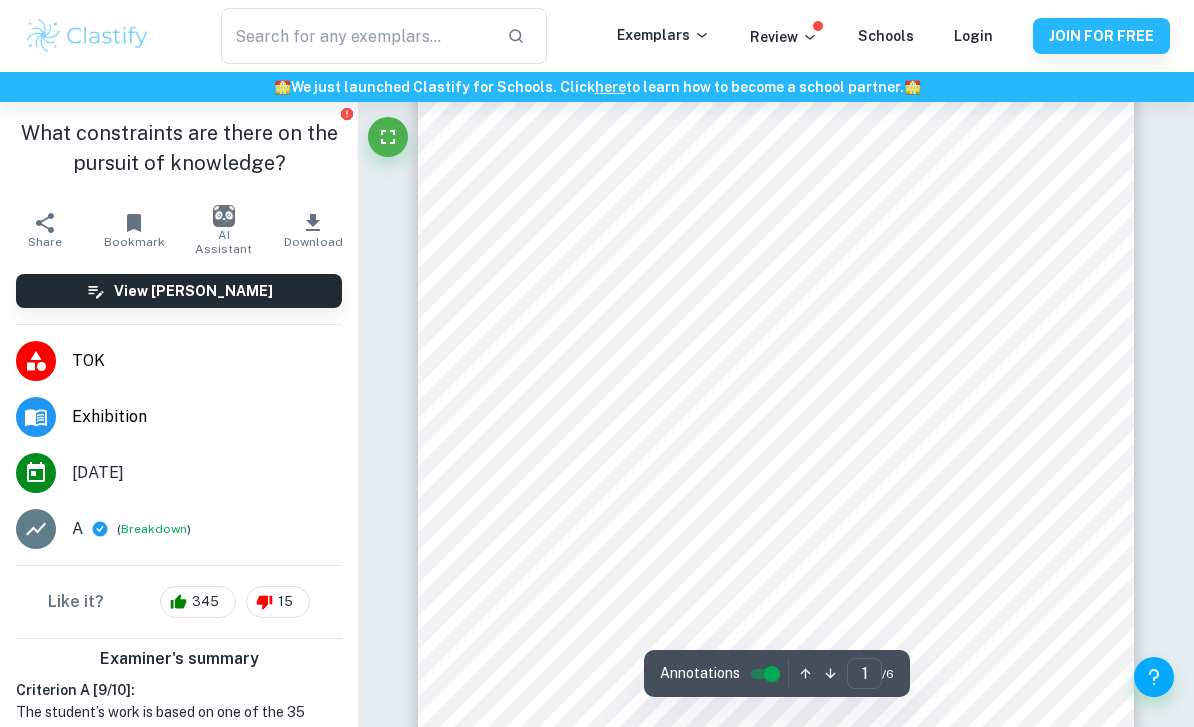 scroll, scrollTop: 0, scrollLeft: 0, axis: both 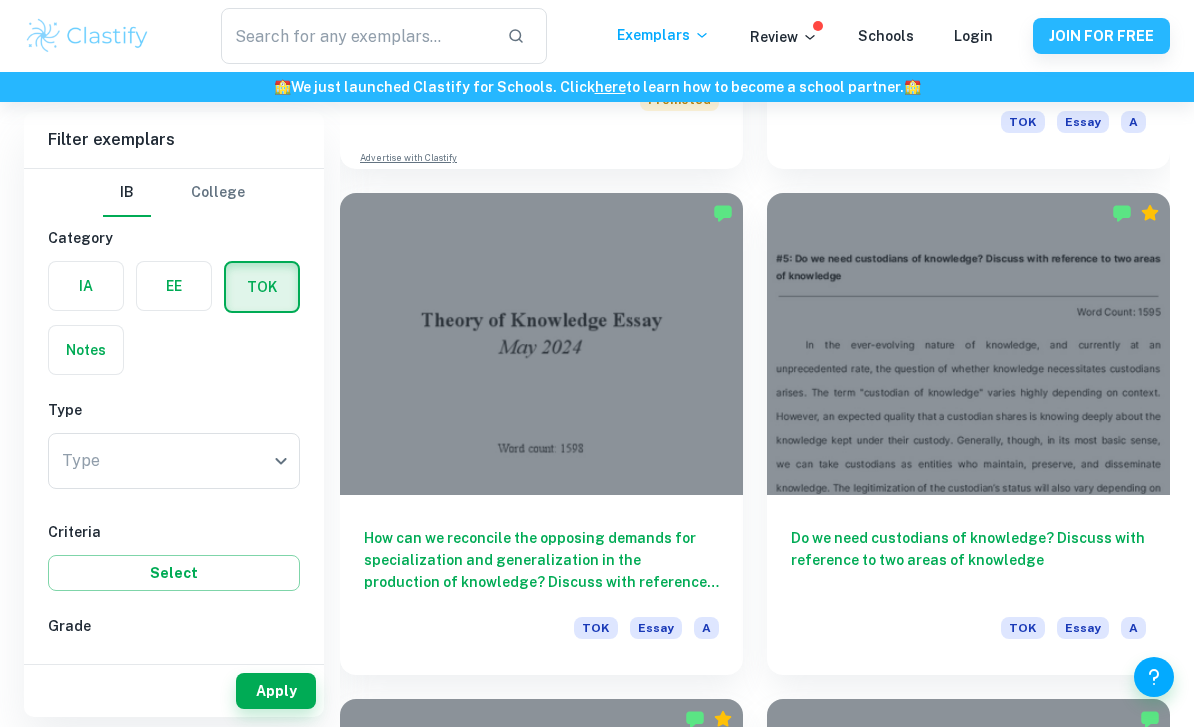 click on "We value your privacy We use cookies to enhance your browsing experience, serve personalised ads or content, and analyse our traffic. By clicking "Accept All", you consent to our use of cookies.   Cookie Policy Customise   Reject All   Accept All   Customise Consent Preferences   We use cookies to help you navigate efficiently and perform certain functions. You will find detailed information about all cookies under each consent category below. The cookies that are categorised as "Necessary" are stored on your browser as they are essential for enabling the basic functionalities of the site. ...  Show more For more information on how Google's third-party cookies operate and handle your data, see:   Google Privacy Policy Necessary Always Active Necessary cookies are required to enable the basic features of this site, such as providing secure log-in or adjusting your consent preferences. These cookies do not store any personally identifiable data. Functional Analytics Performance Advertisement Uncategorised" at bounding box center (597, -1943) 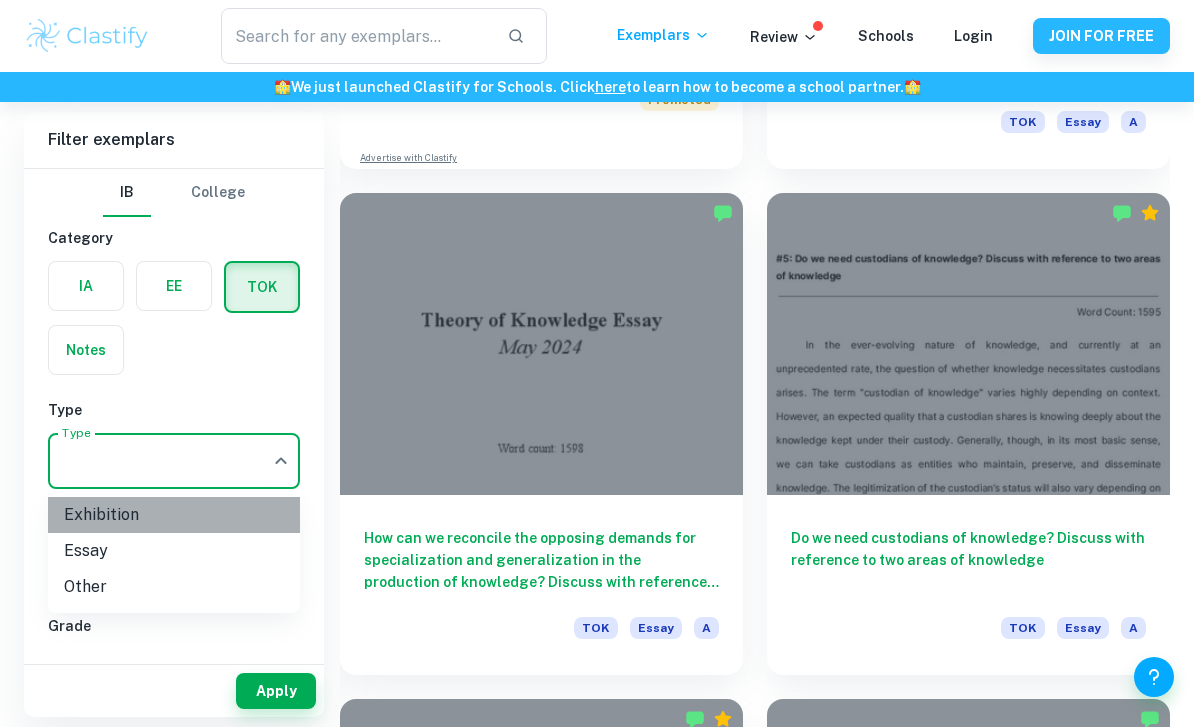 click on "Exhibition" at bounding box center (174, 515) 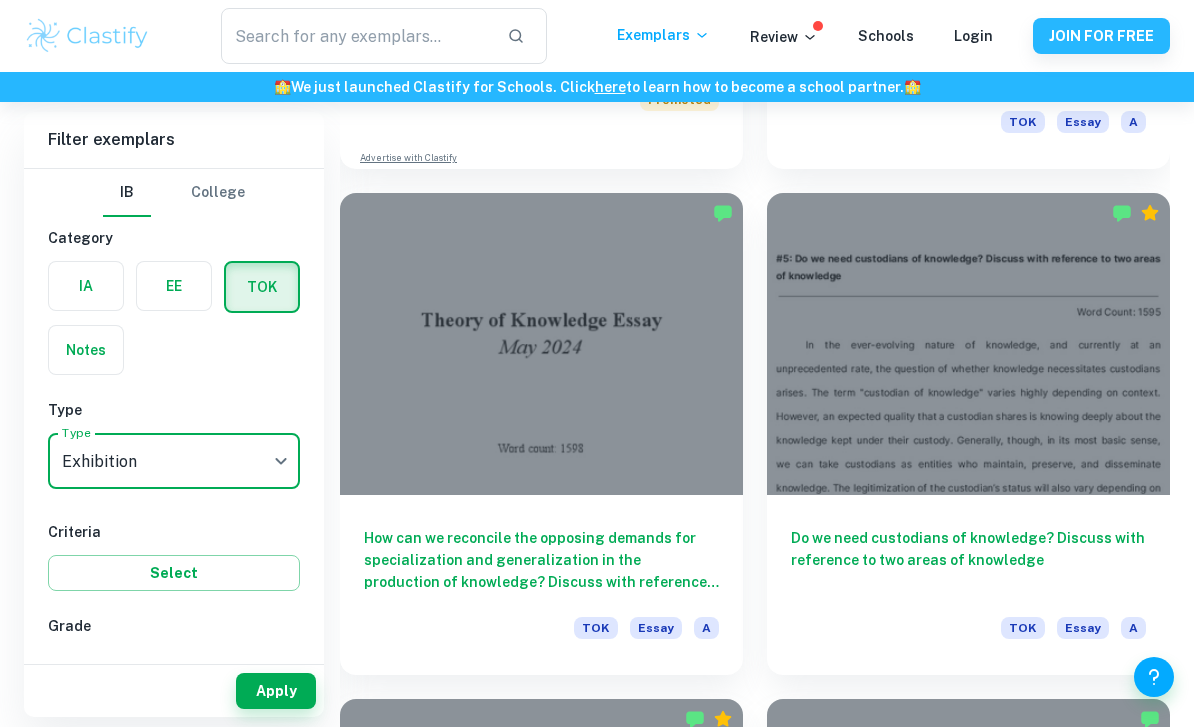 click on "Apply" at bounding box center (276, 691) 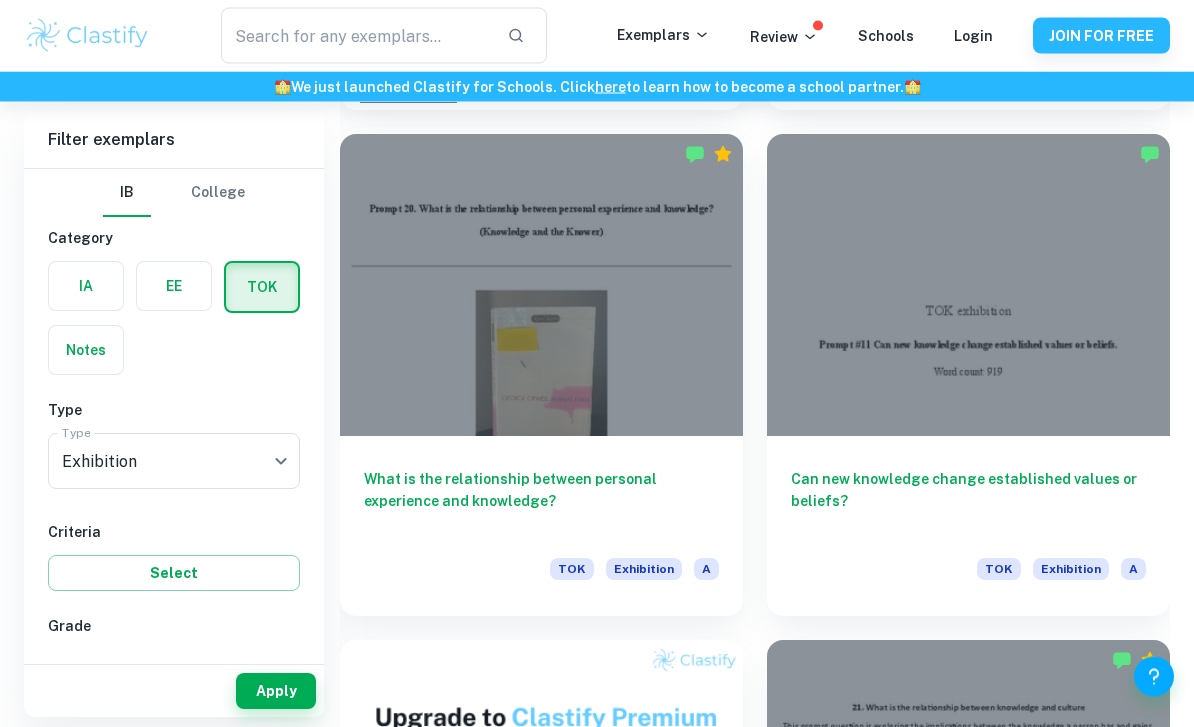 scroll, scrollTop: 9653, scrollLeft: 0, axis: vertical 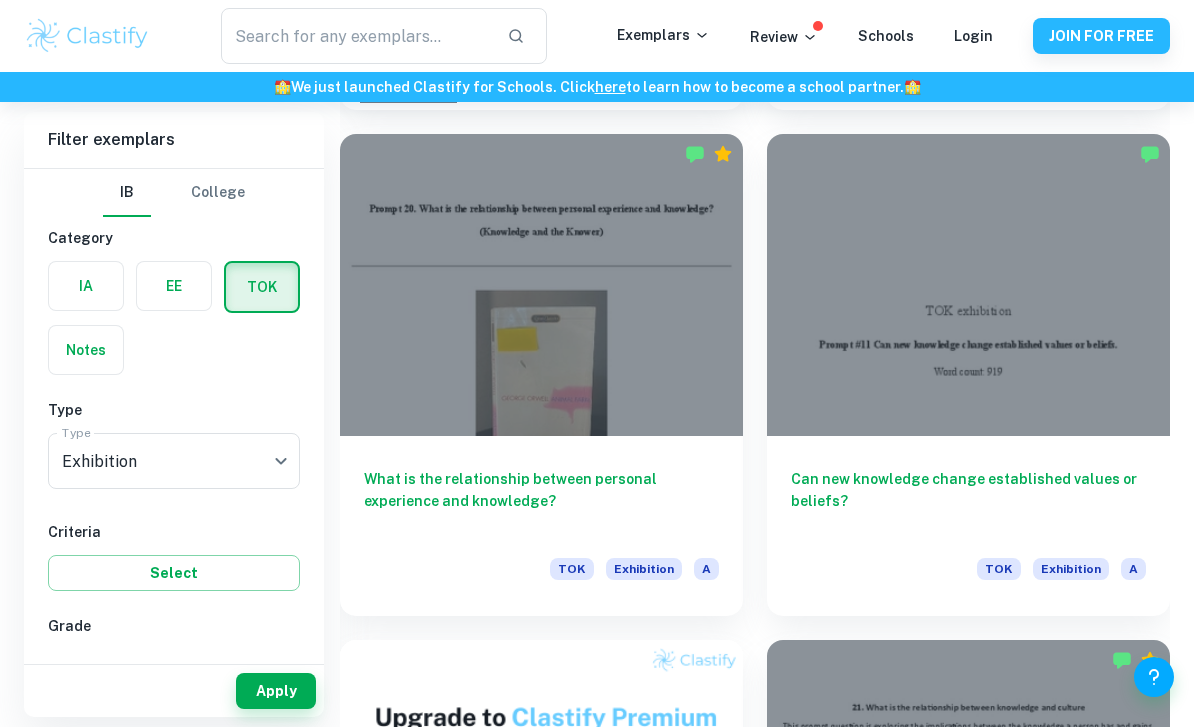 click at bounding box center [541, 285] 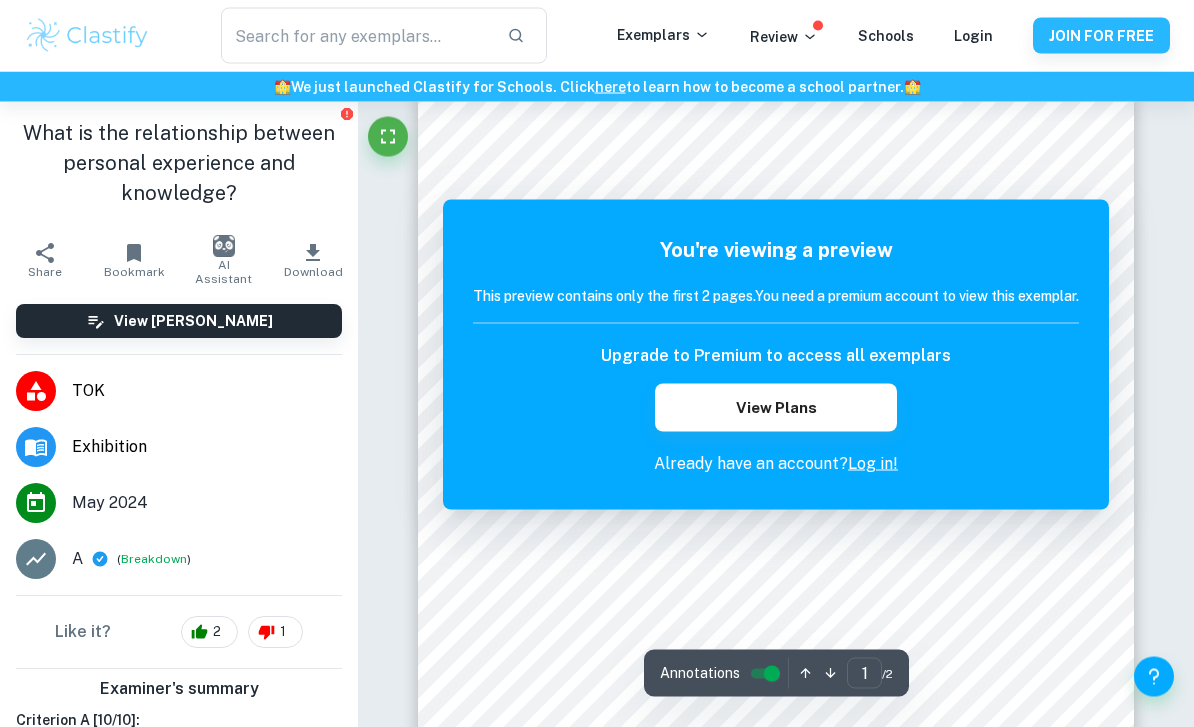 scroll, scrollTop: 0, scrollLeft: 0, axis: both 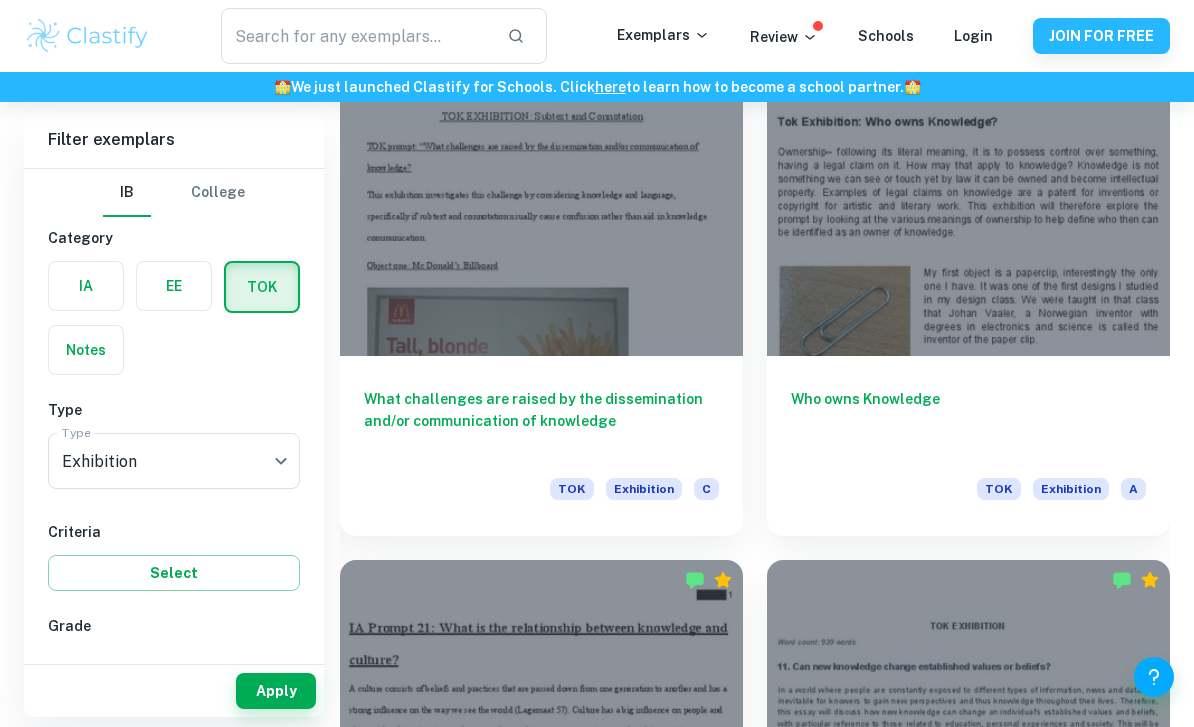 click at bounding box center [356, 36] 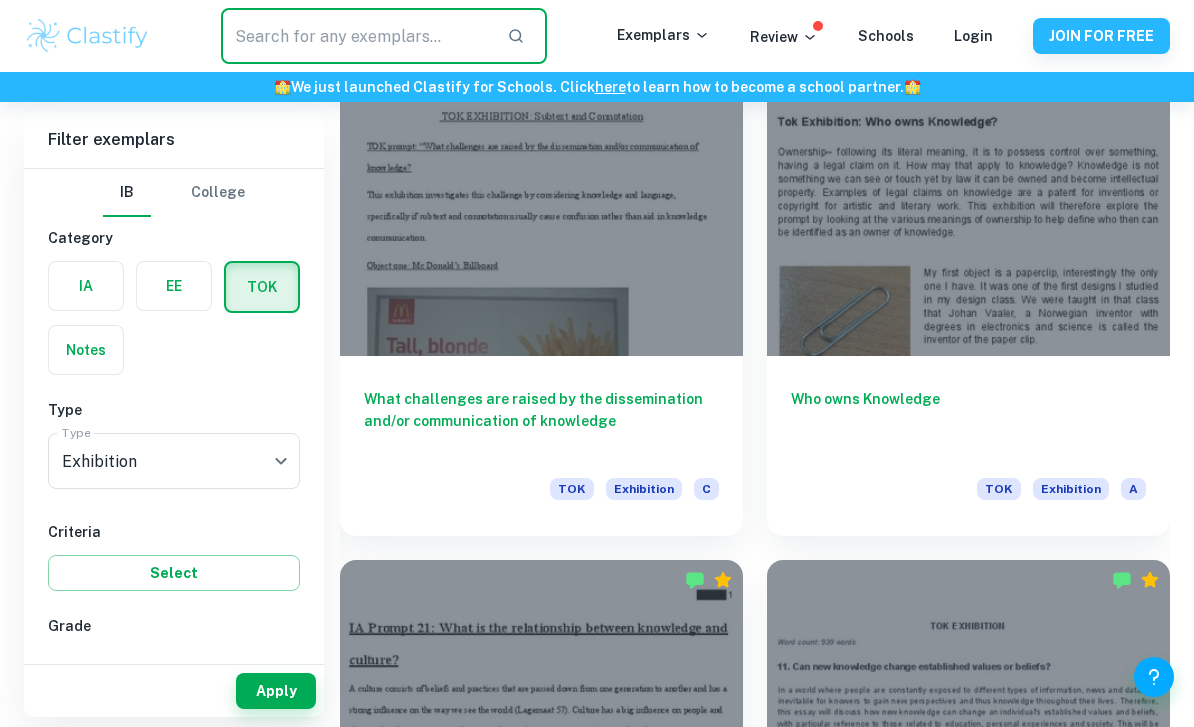 scroll, scrollTop: 16313, scrollLeft: 0, axis: vertical 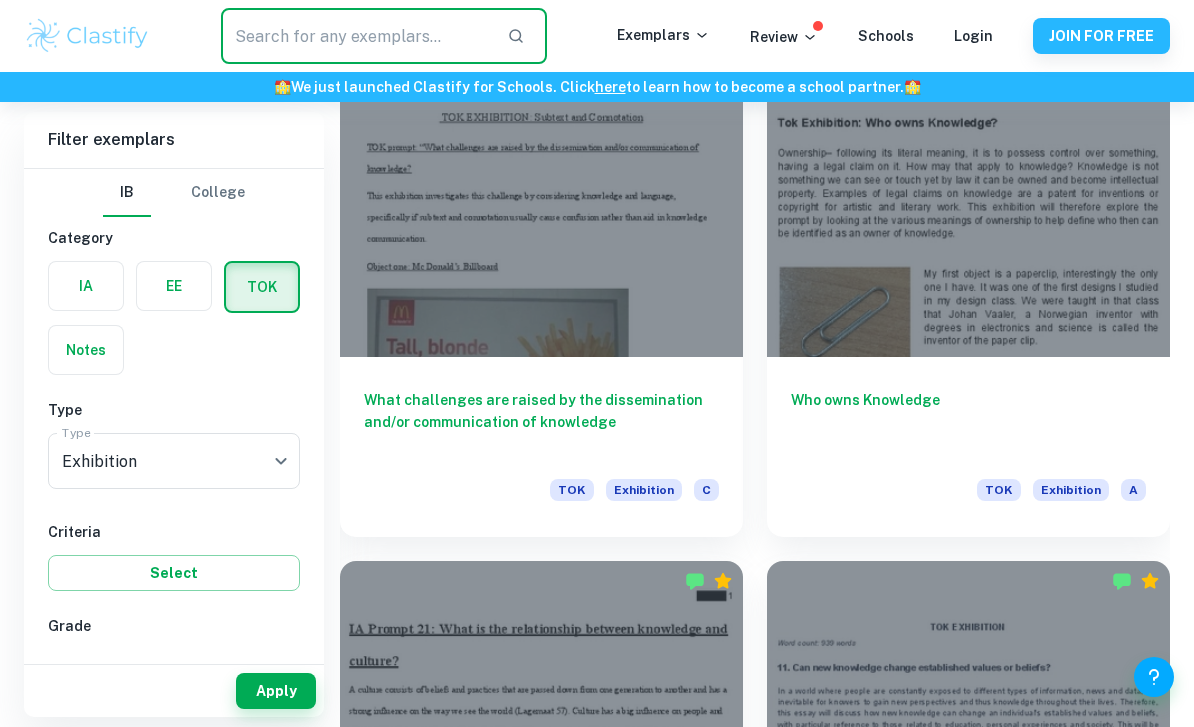 click at bounding box center [356, 36] 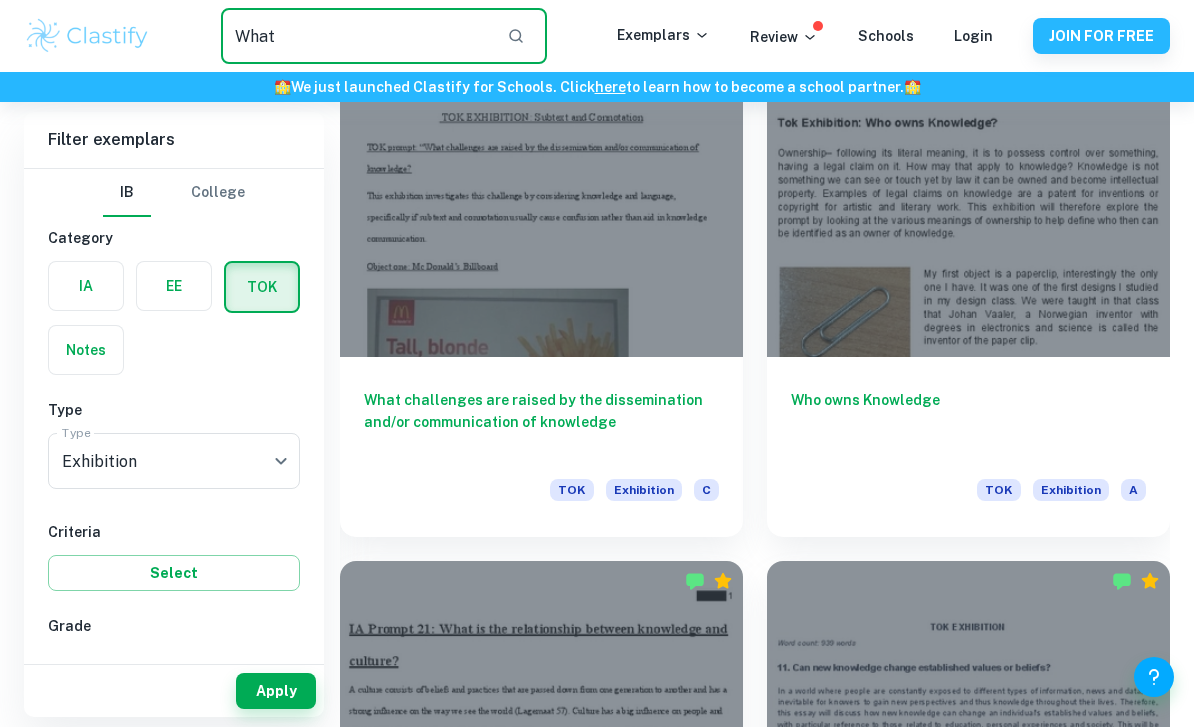 scroll, scrollTop: 16290, scrollLeft: 0, axis: vertical 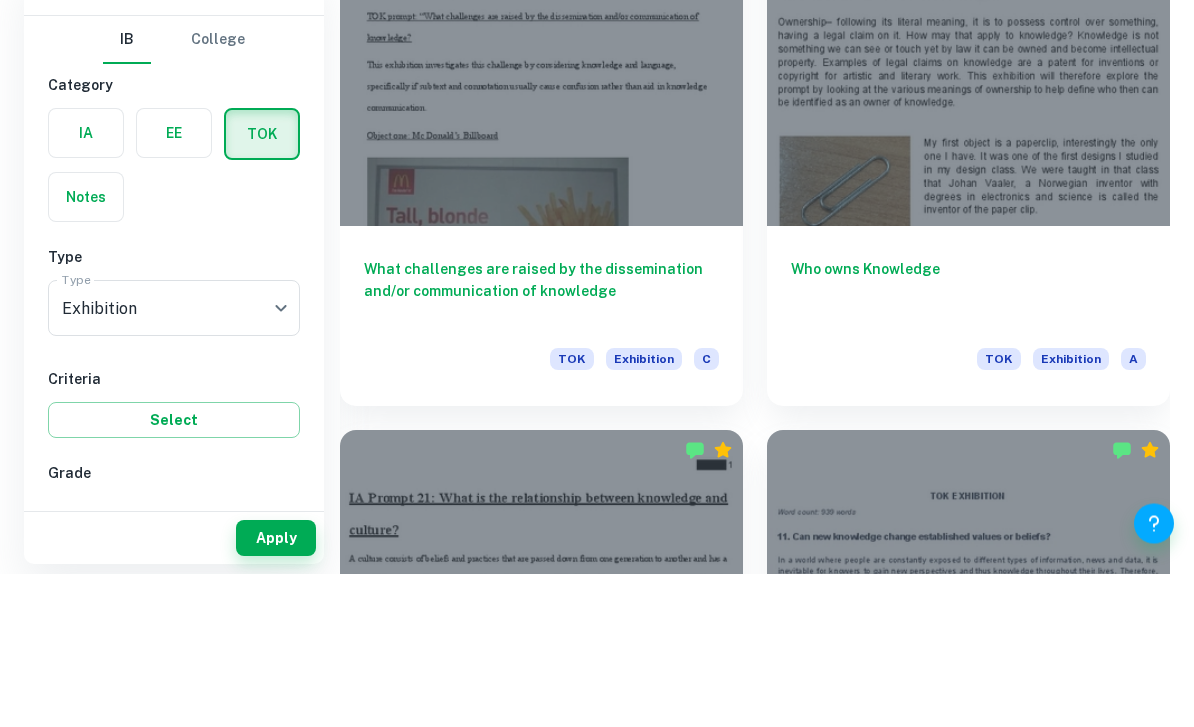 type on "What challenges are raised by the dissemination and/or communication of knowledge" 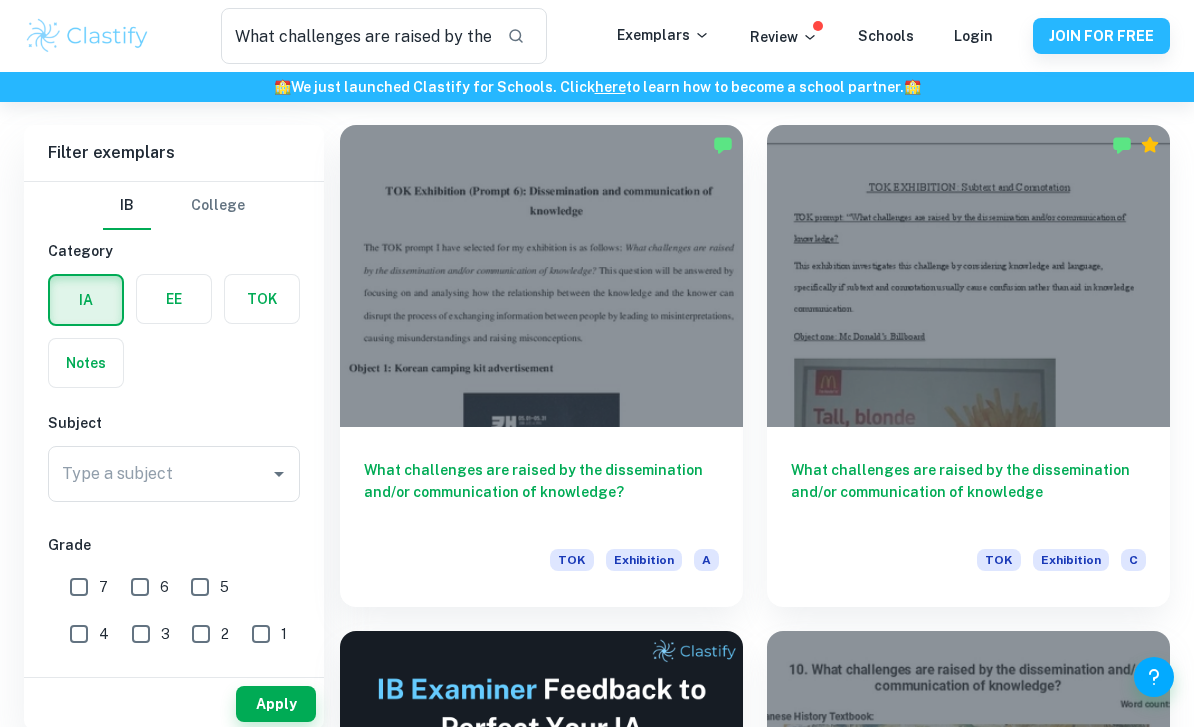 scroll, scrollTop: 129, scrollLeft: 0, axis: vertical 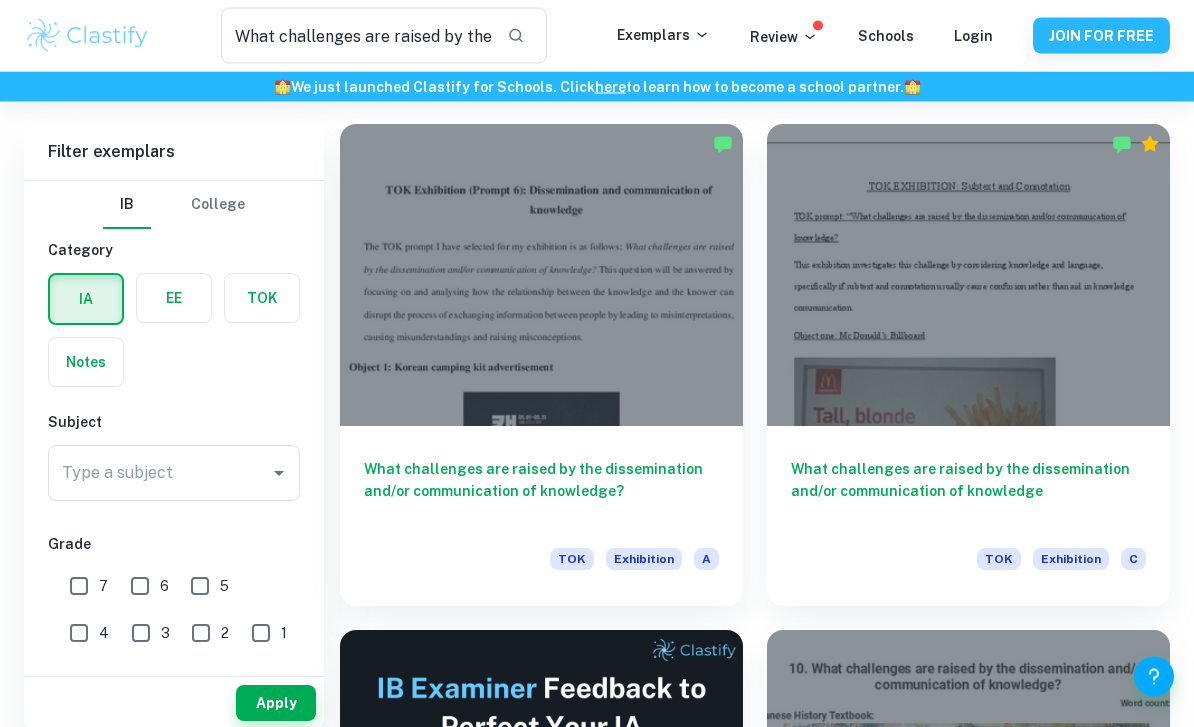 click at bounding box center [541, 276] 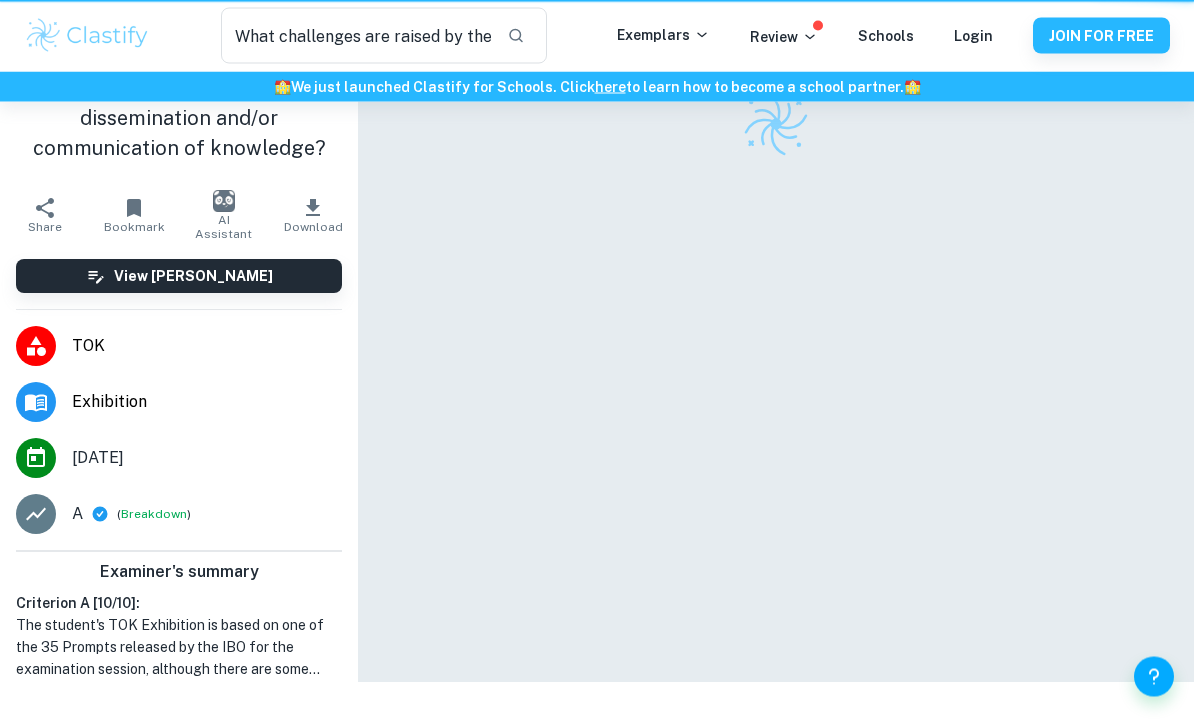 type 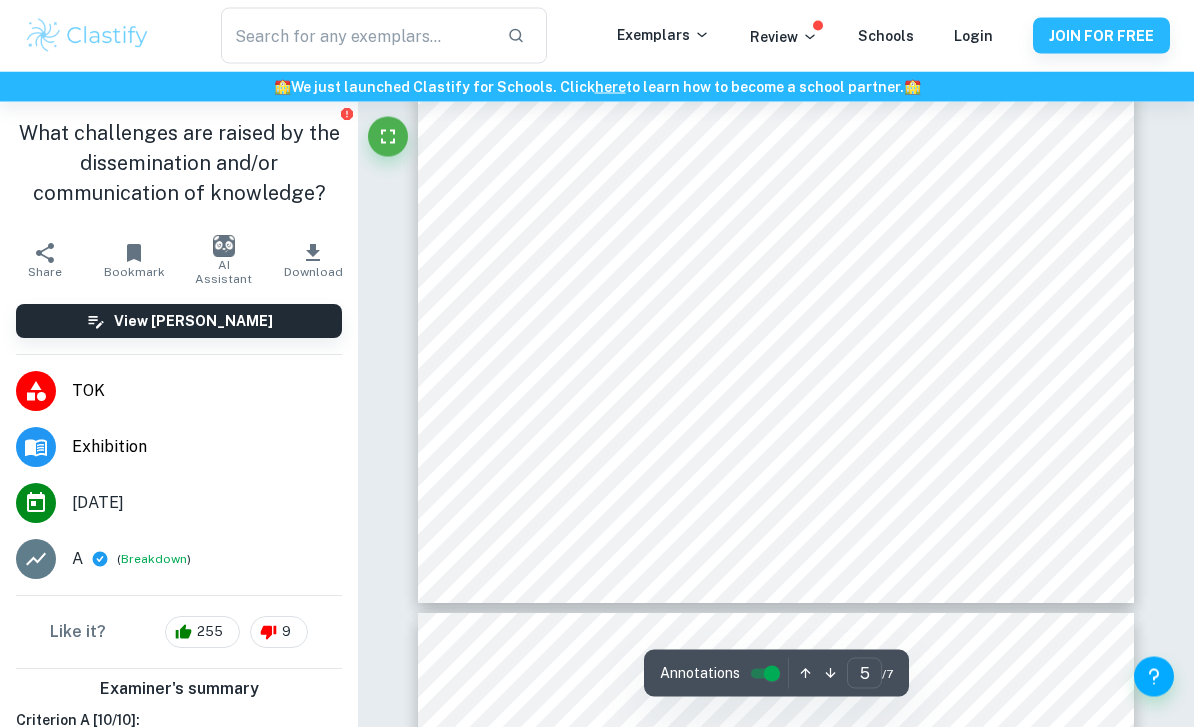 scroll, scrollTop: 4429, scrollLeft: 0, axis: vertical 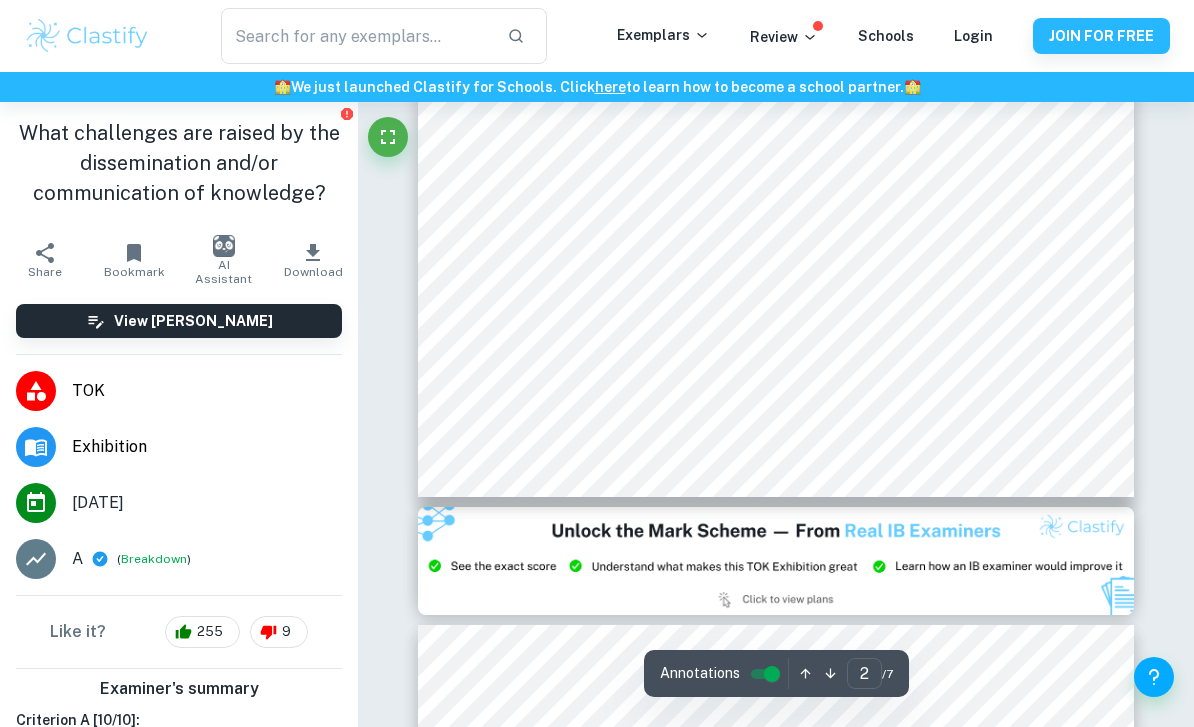 type on "1" 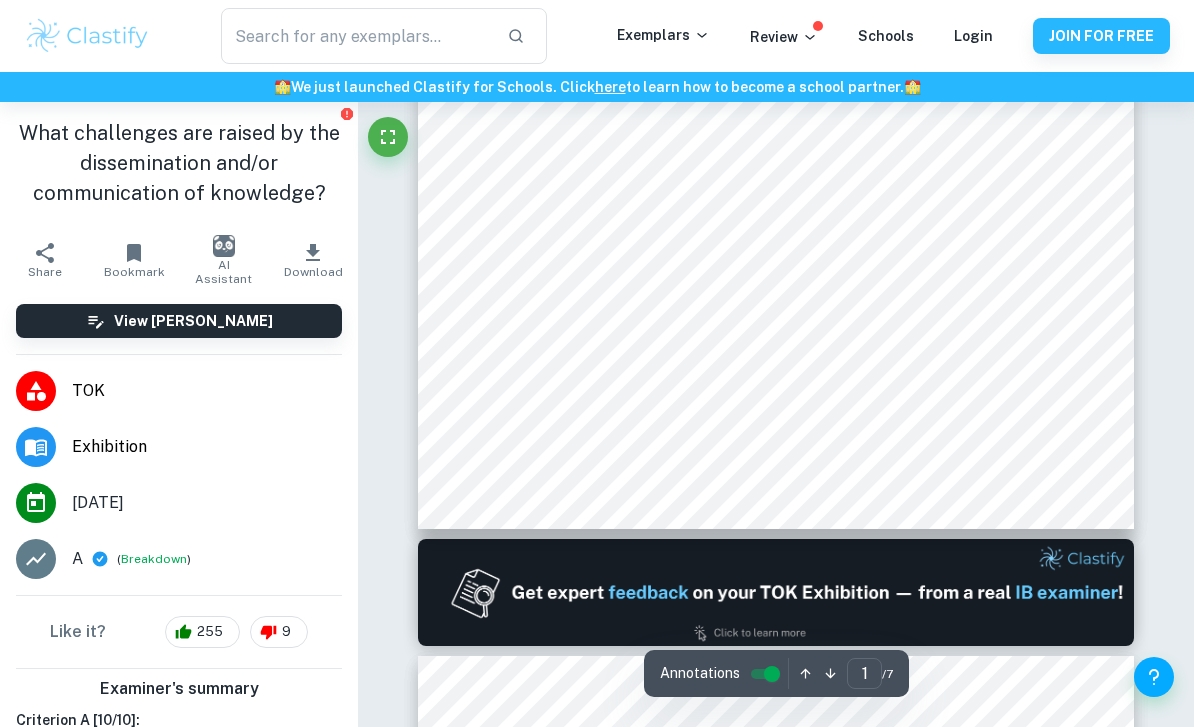 scroll, scrollTop: 0, scrollLeft: 0, axis: both 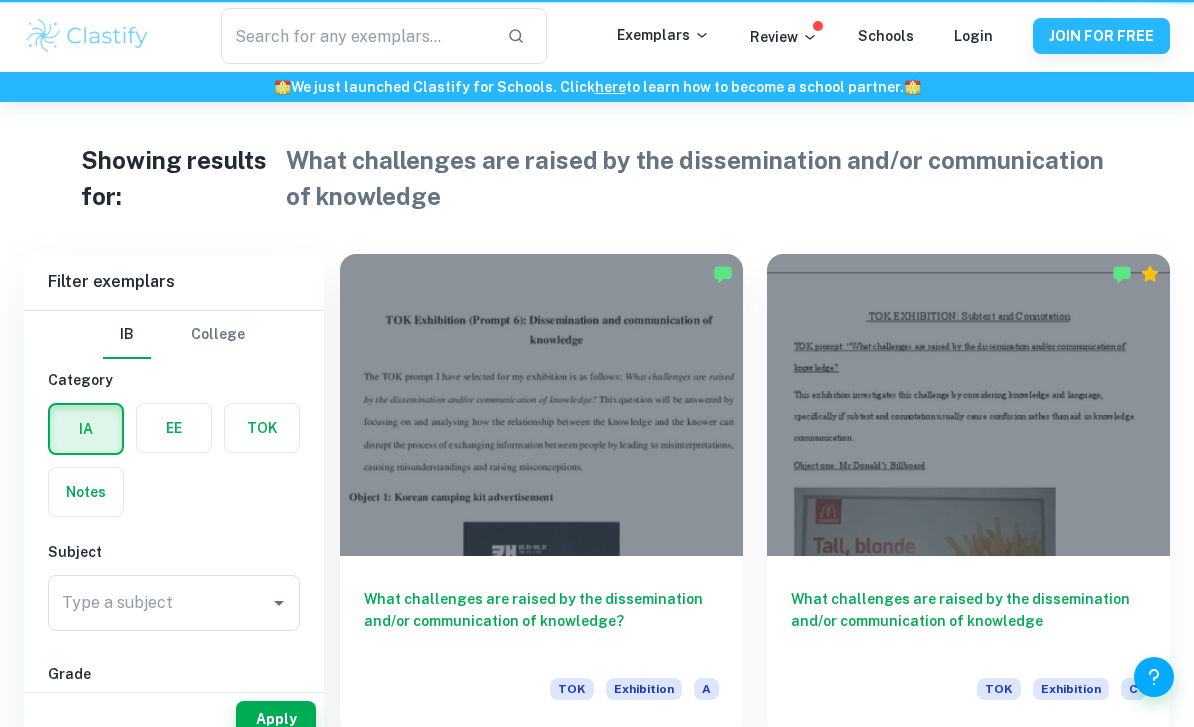 type on "What challenges are raised by the dissemination and/or communication of knowledge" 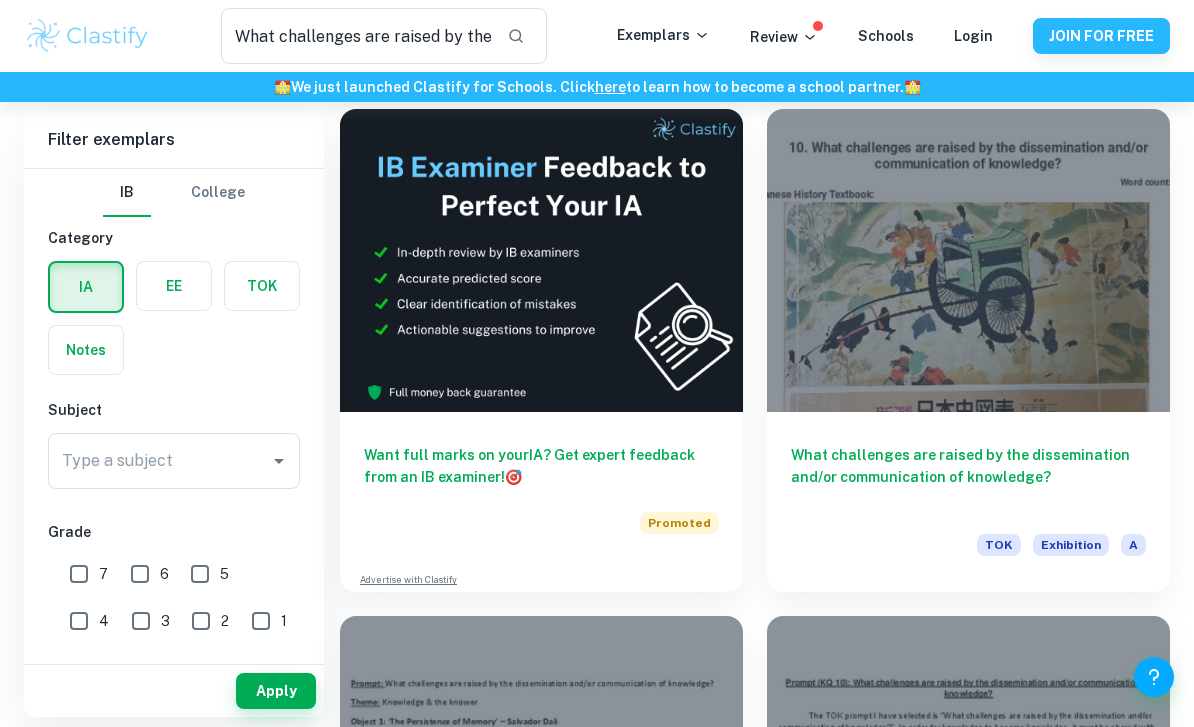 scroll, scrollTop: 635, scrollLeft: 0, axis: vertical 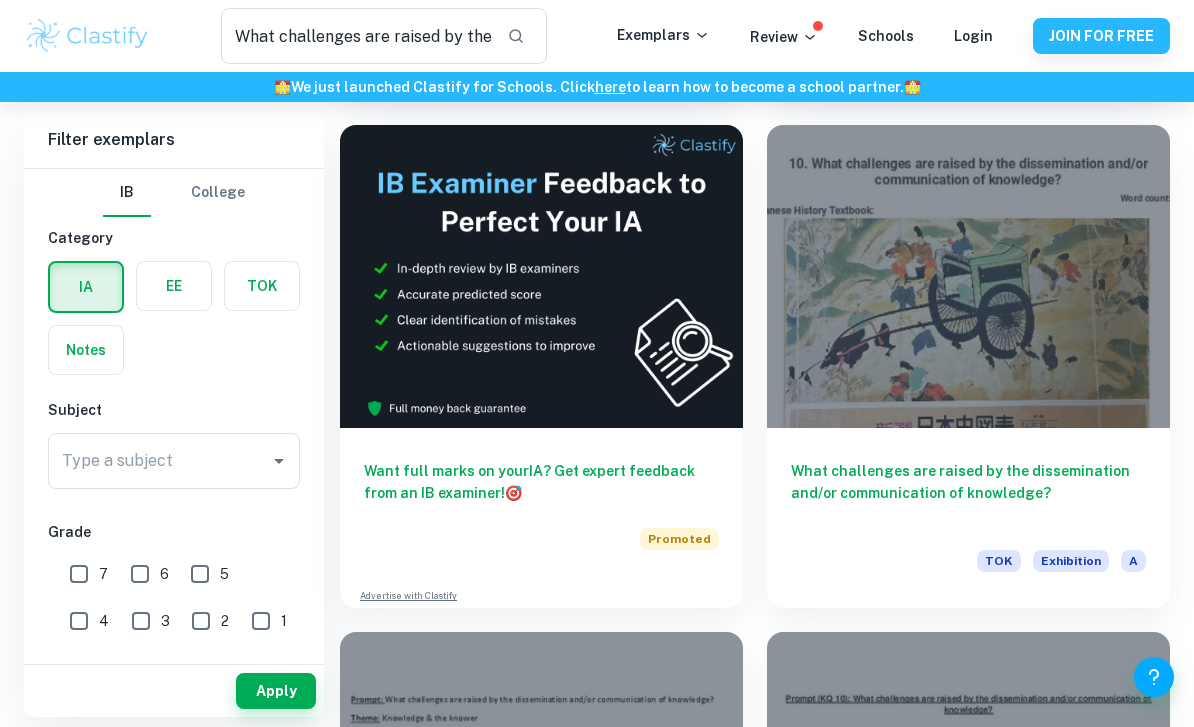 click at bounding box center (968, 276) 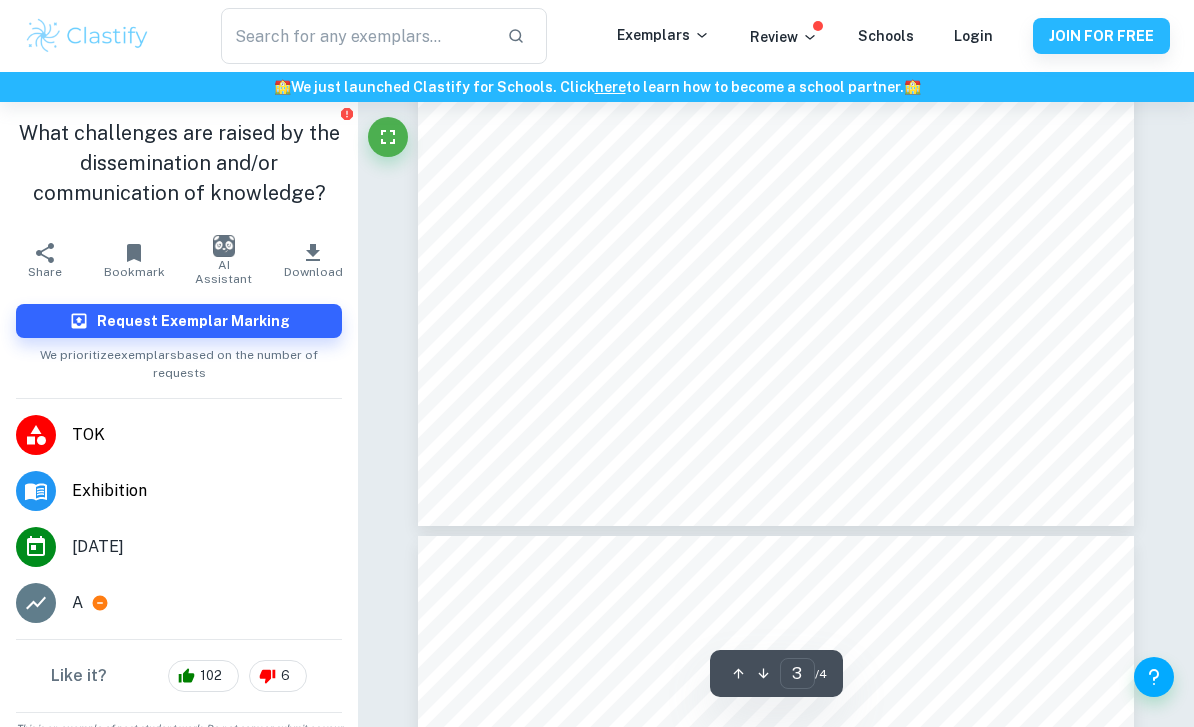 scroll, scrollTop: 2886, scrollLeft: 0, axis: vertical 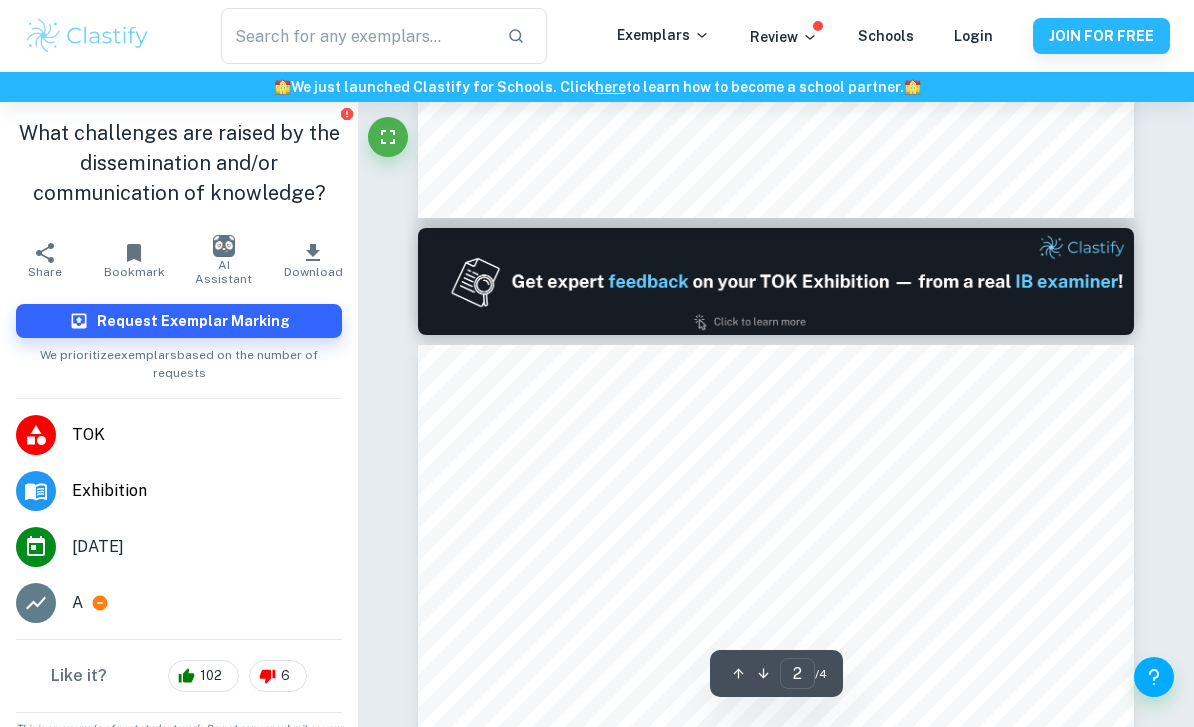 type on "1" 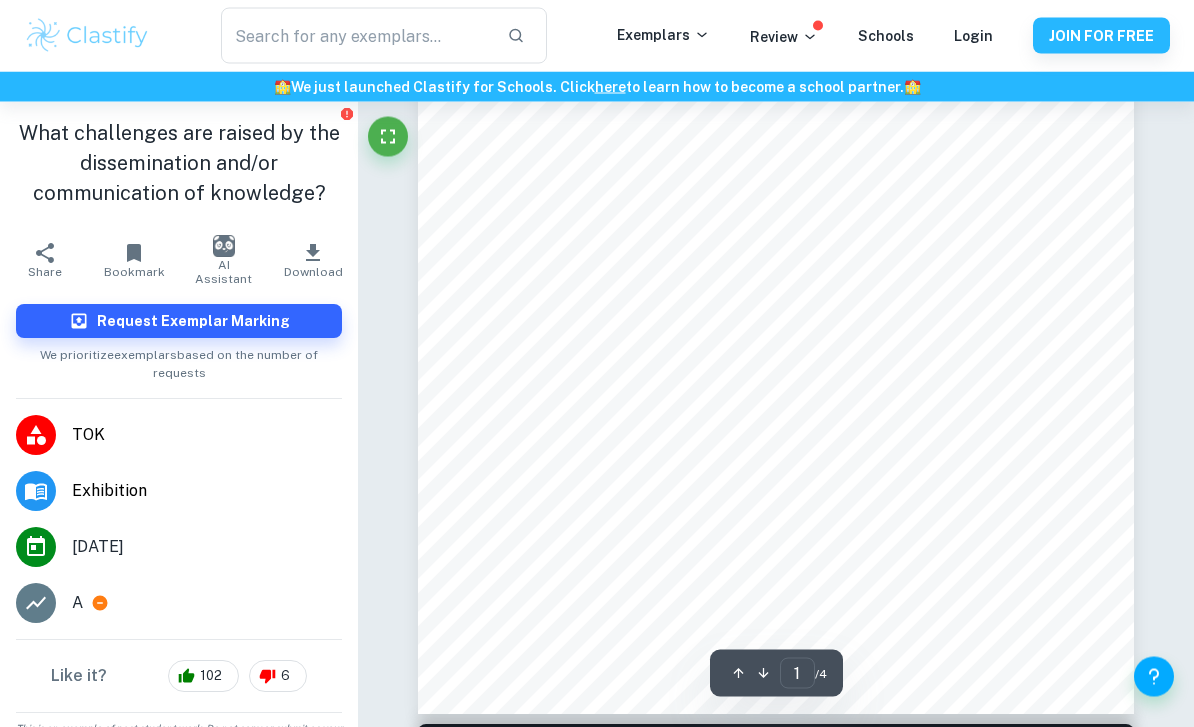scroll, scrollTop: 0, scrollLeft: 0, axis: both 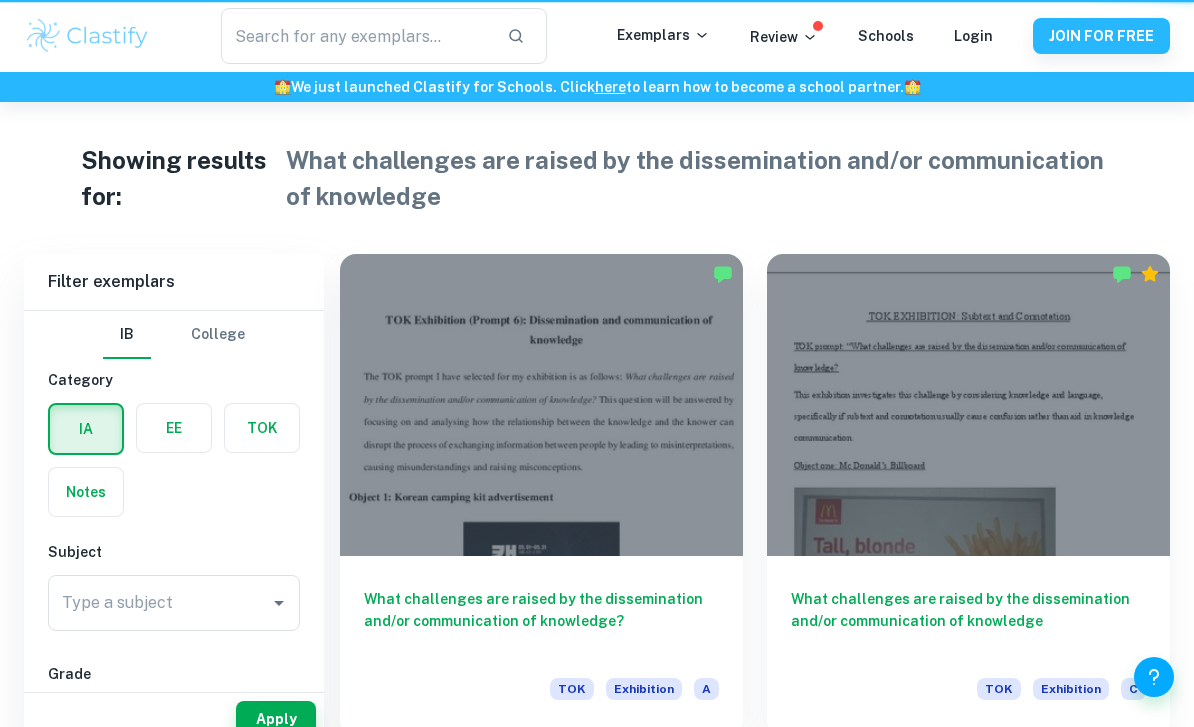 type on "What challenges are raised by the dissemination and/or communication of knowledge" 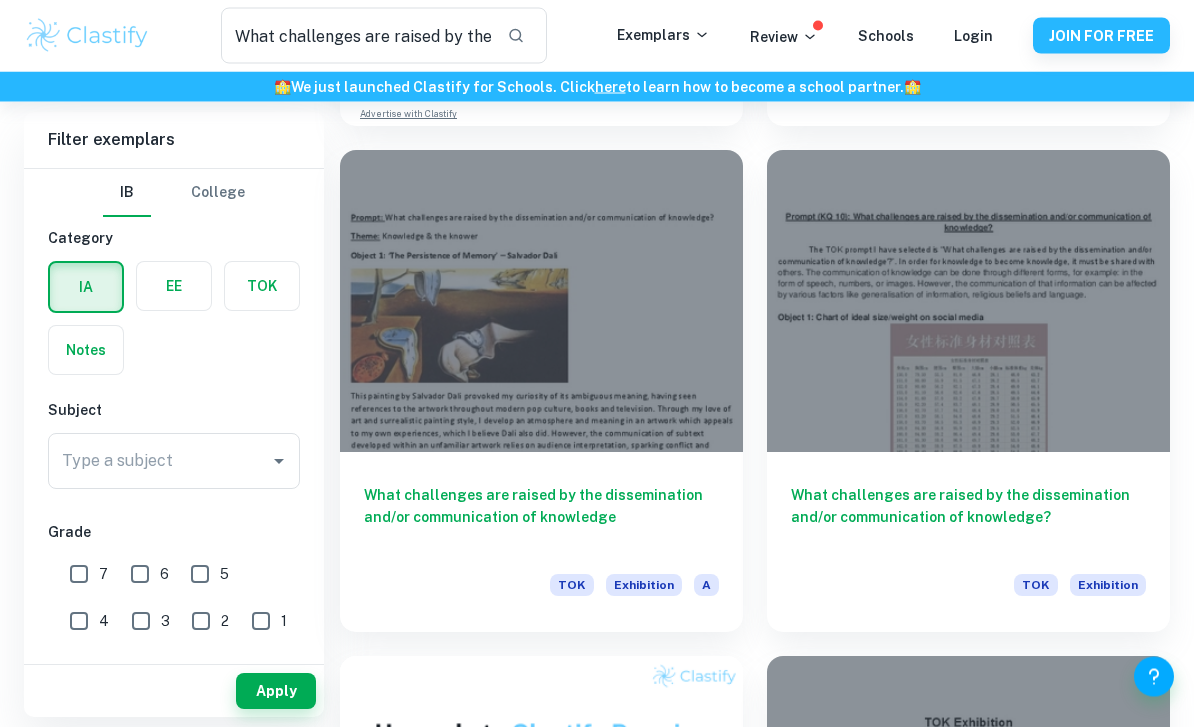 scroll, scrollTop: 1117, scrollLeft: 0, axis: vertical 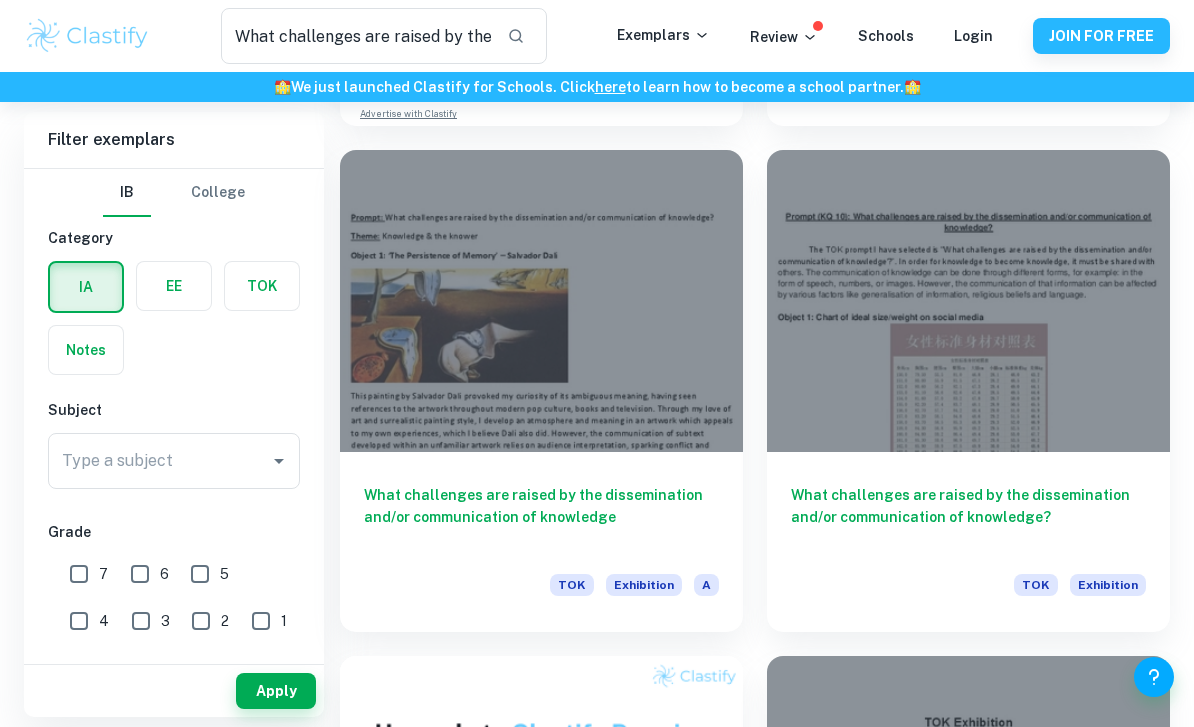 click at bounding box center (541, 301) 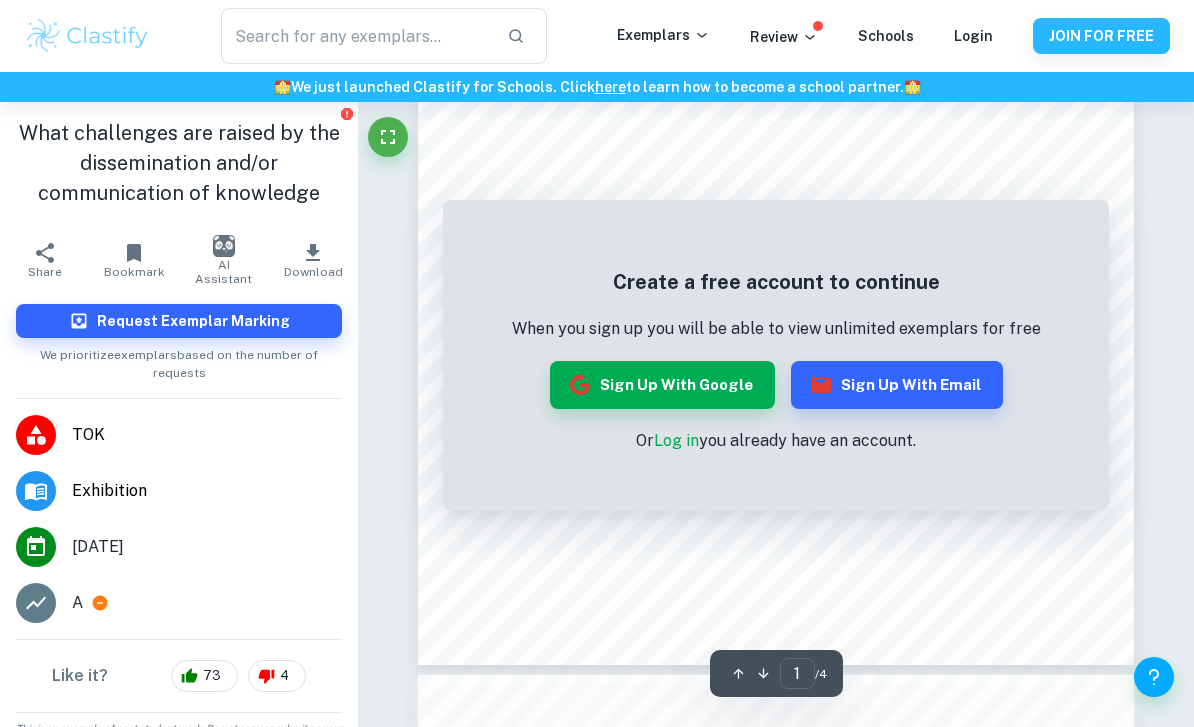 scroll, scrollTop: 471, scrollLeft: 0, axis: vertical 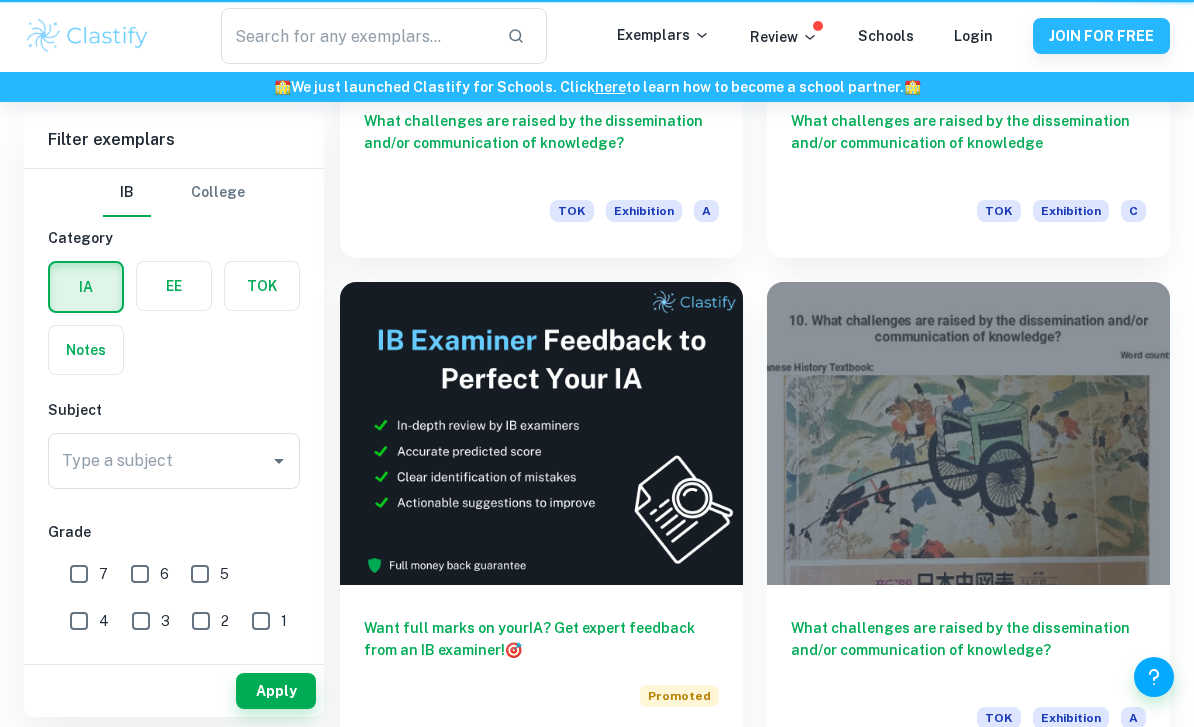 type on "What challenges are raised by the dissemination and/or communication of knowledge" 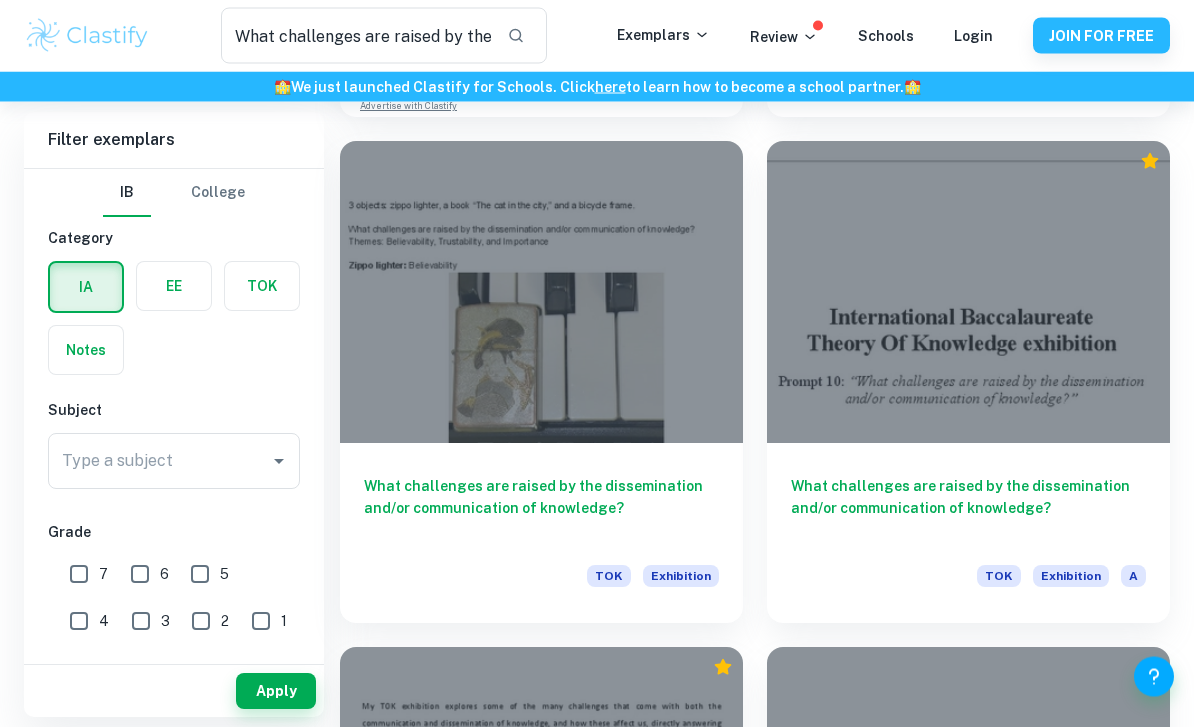 scroll, scrollTop: 2139, scrollLeft: 0, axis: vertical 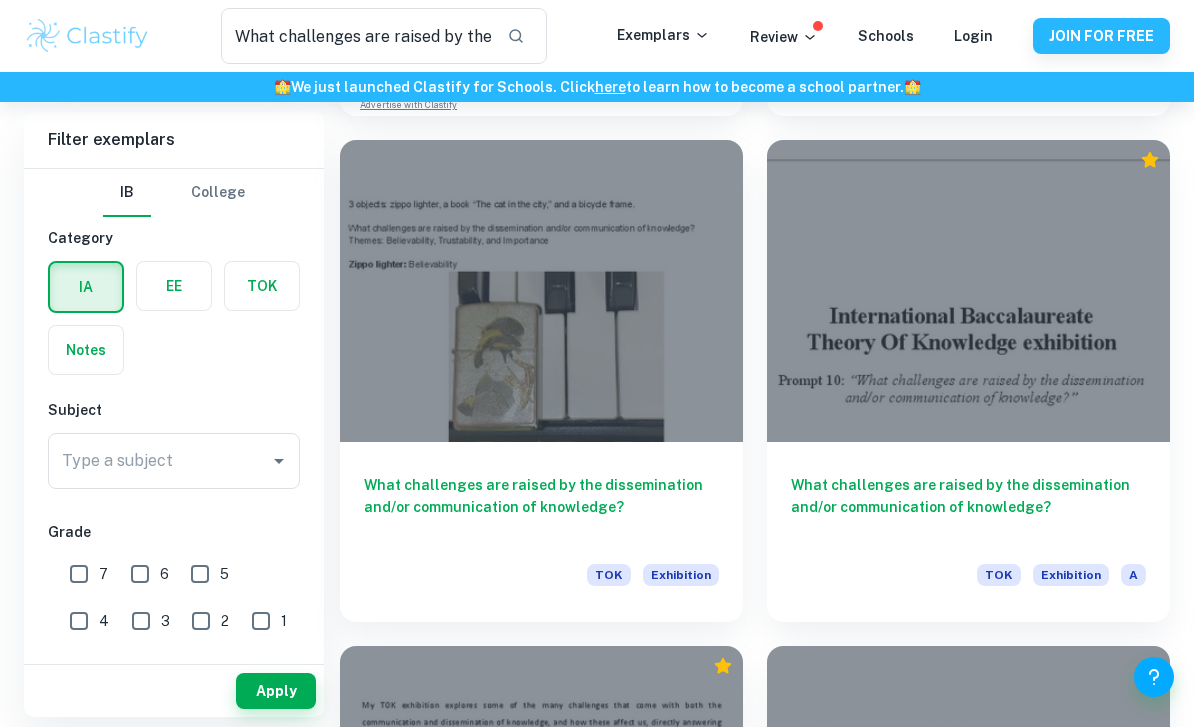 click at bounding box center (968, 291) 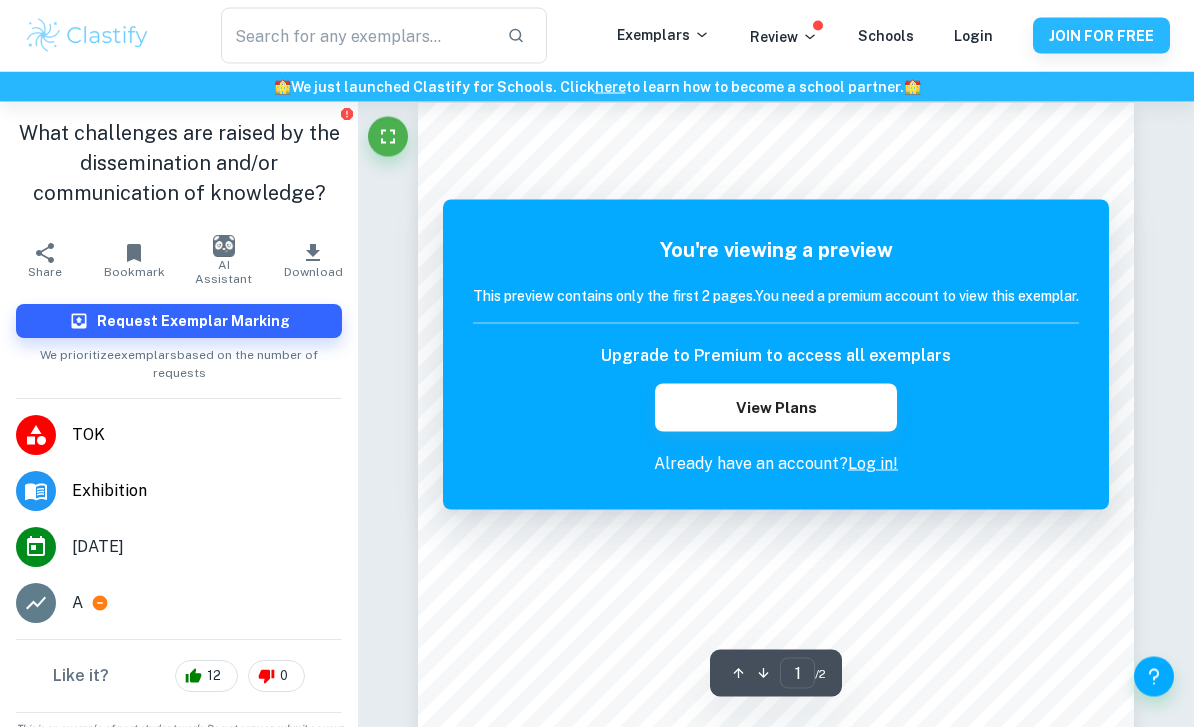 scroll, scrollTop: 0, scrollLeft: 0, axis: both 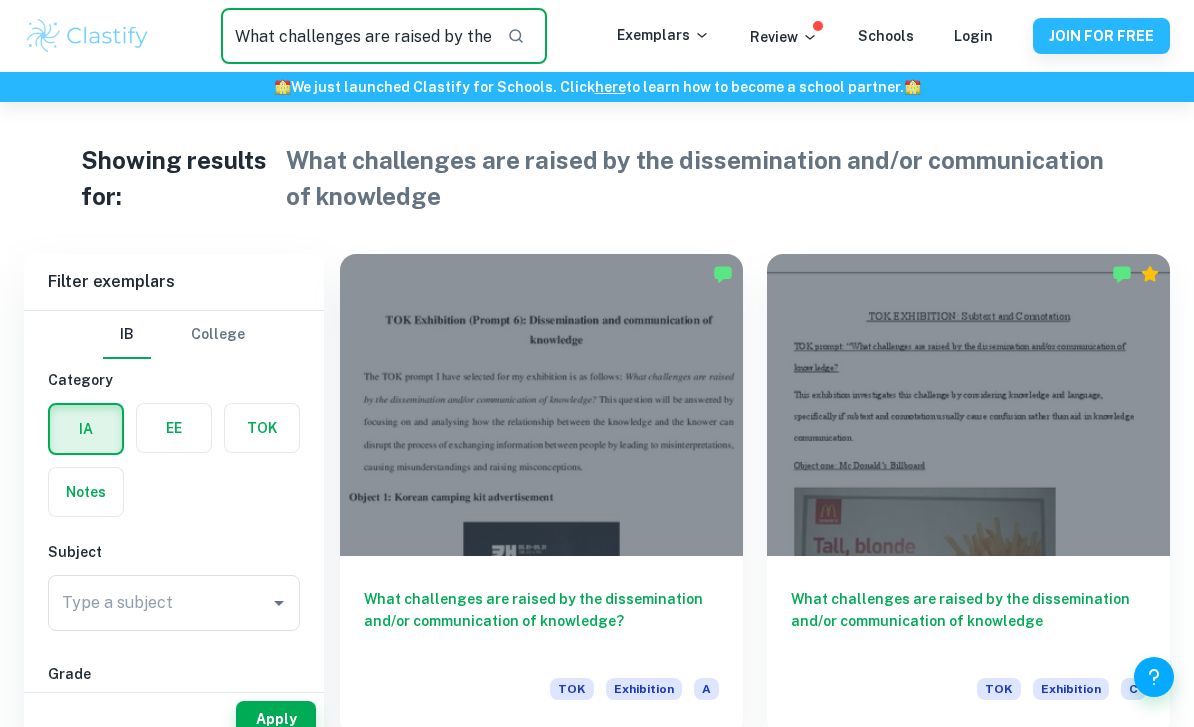 click on "What challenges are raised by the dissemination and/or communication of knowledge" at bounding box center [356, 36] 